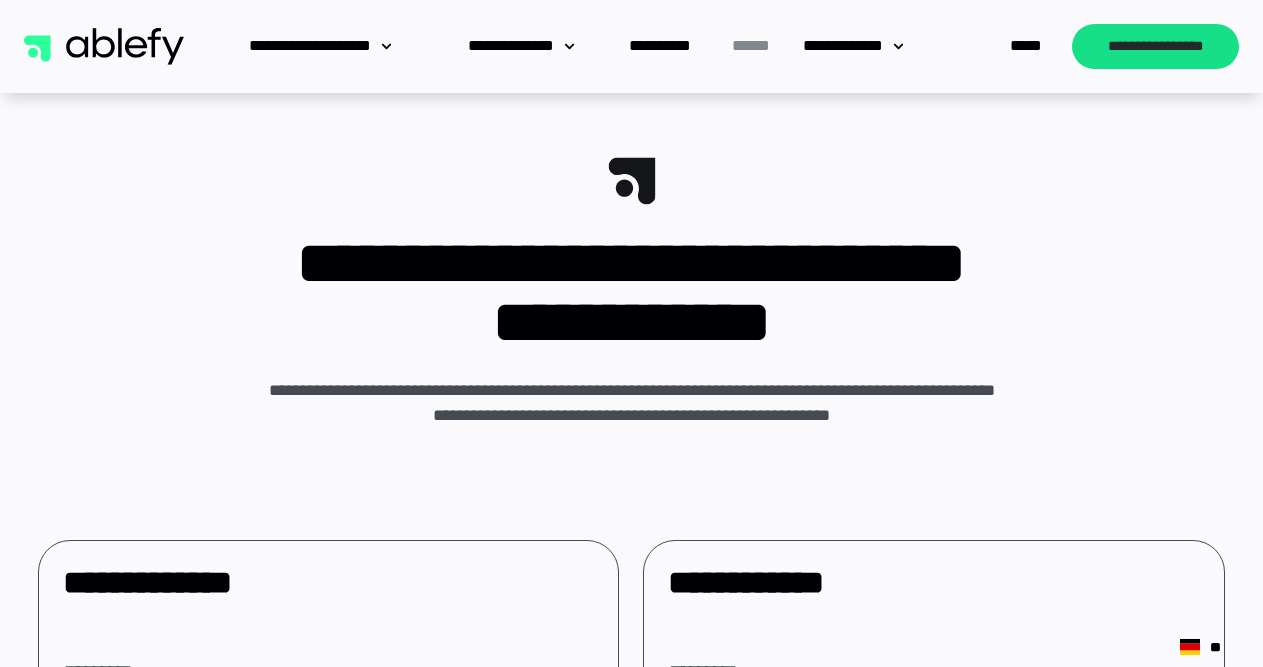 scroll, scrollTop: 2022, scrollLeft: 0, axis: vertical 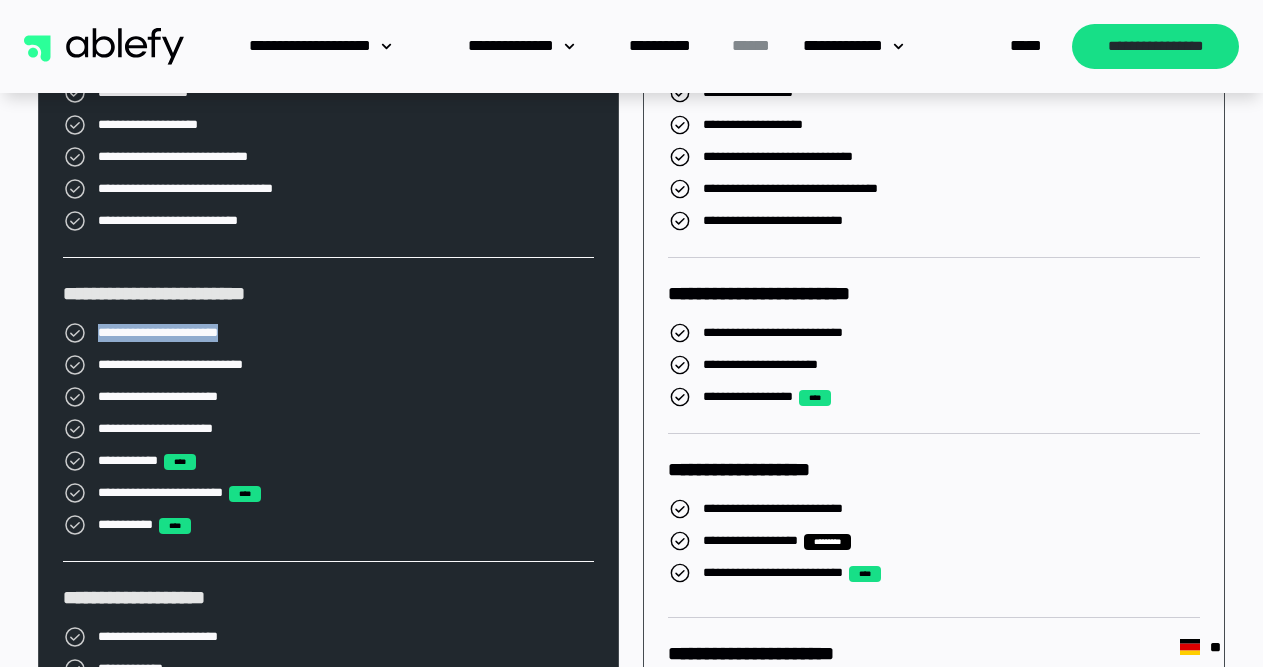 drag, startPoint x: 170, startPoint y: 334, endPoint x: 288, endPoint y: 334, distance: 118 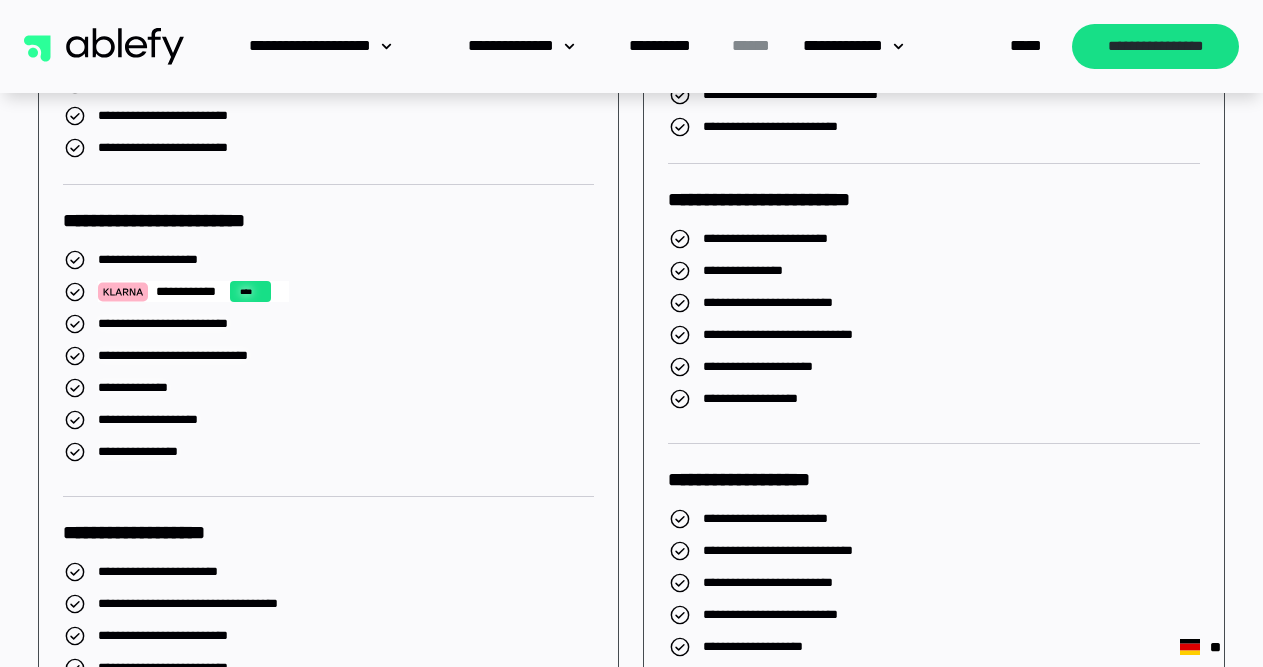 scroll, scrollTop: 1355, scrollLeft: 0, axis: vertical 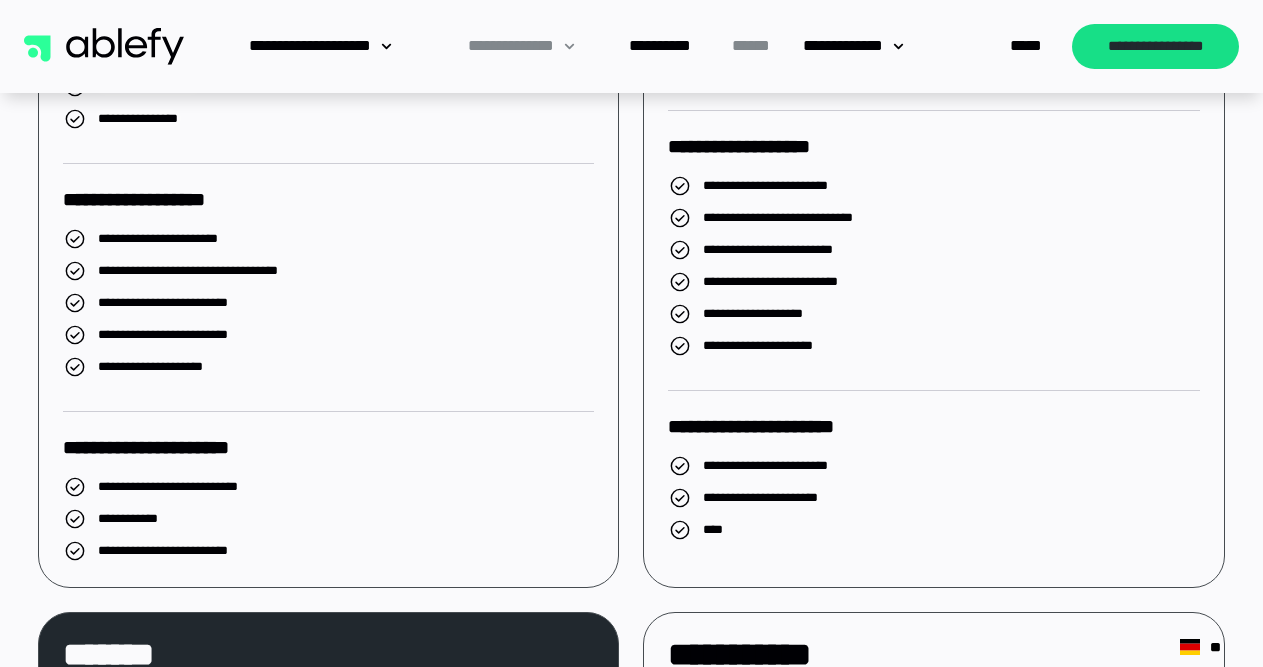 click 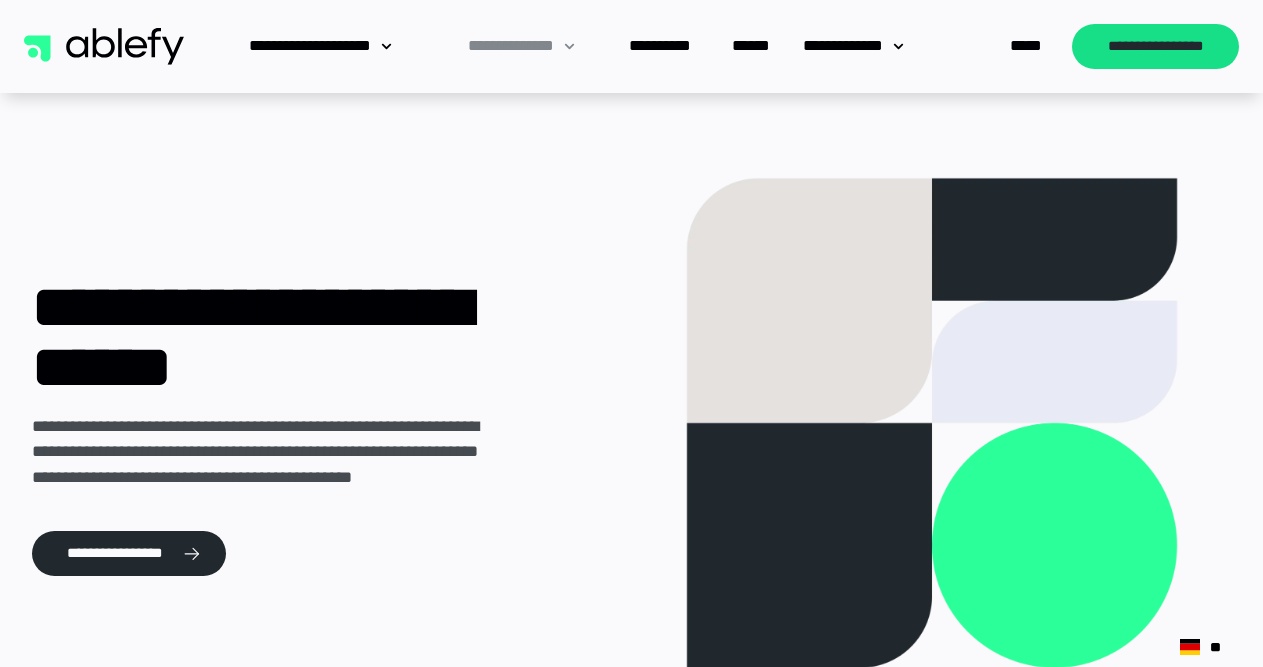 scroll, scrollTop: 0, scrollLeft: 0, axis: both 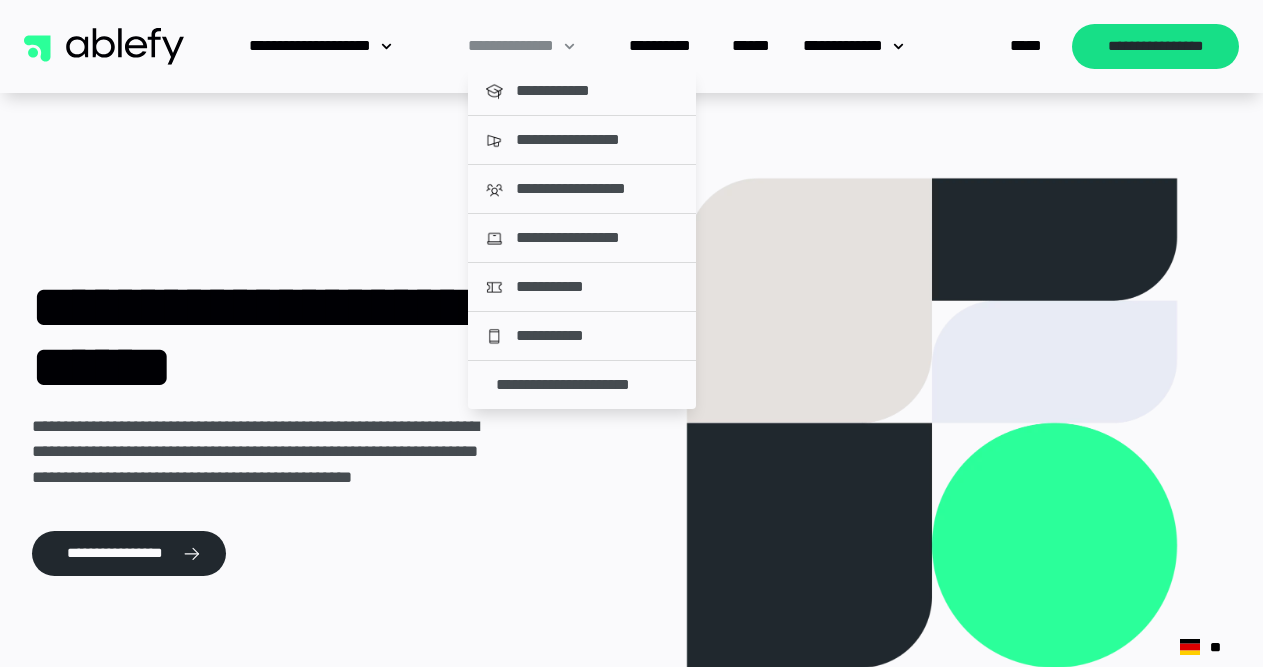 click on "**********" 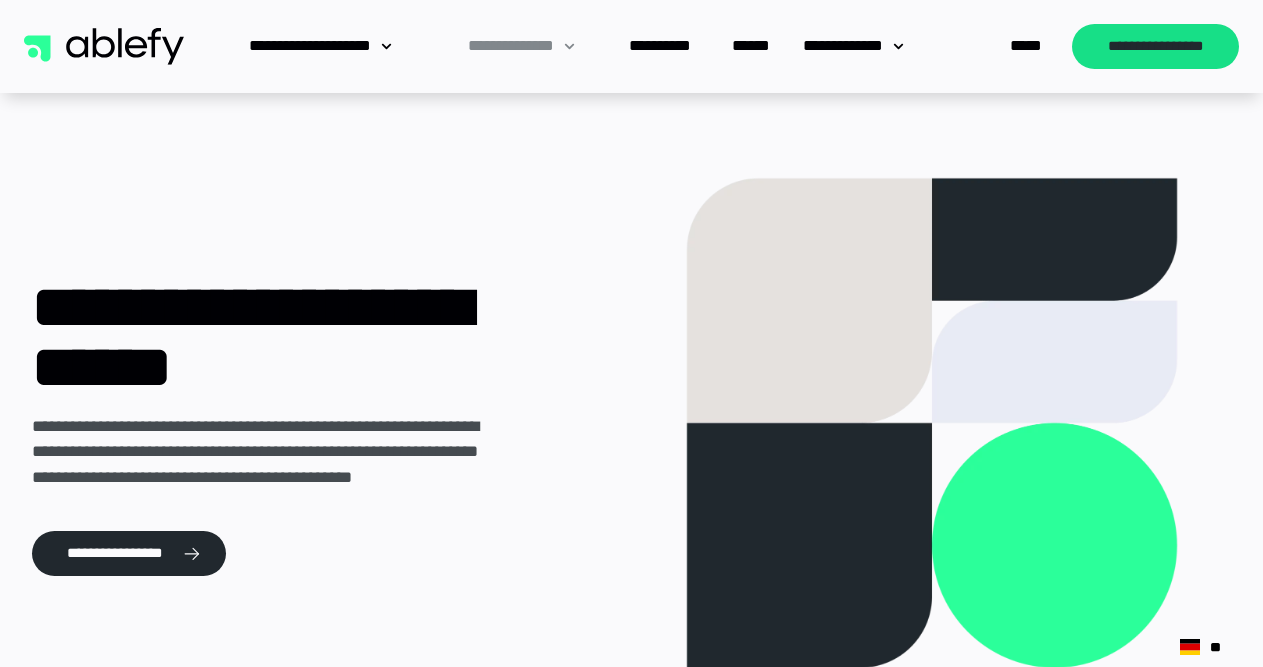 scroll, scrollTop: 0, scrollLeft: 0, axis: both 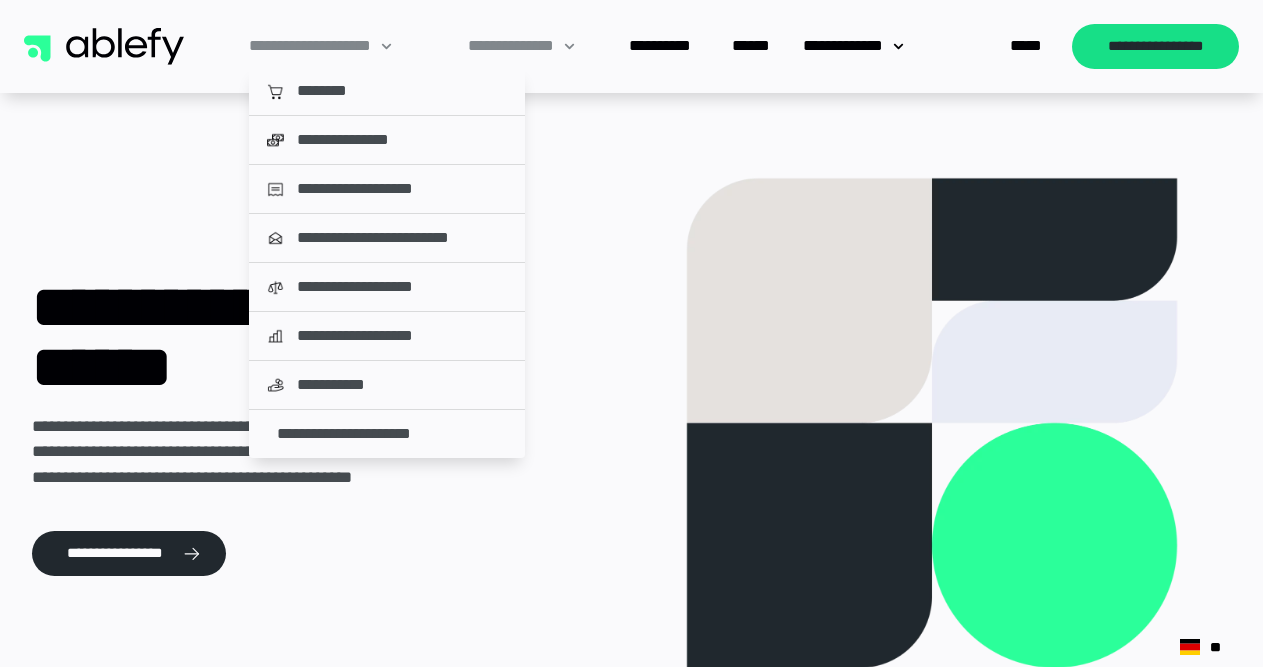 click 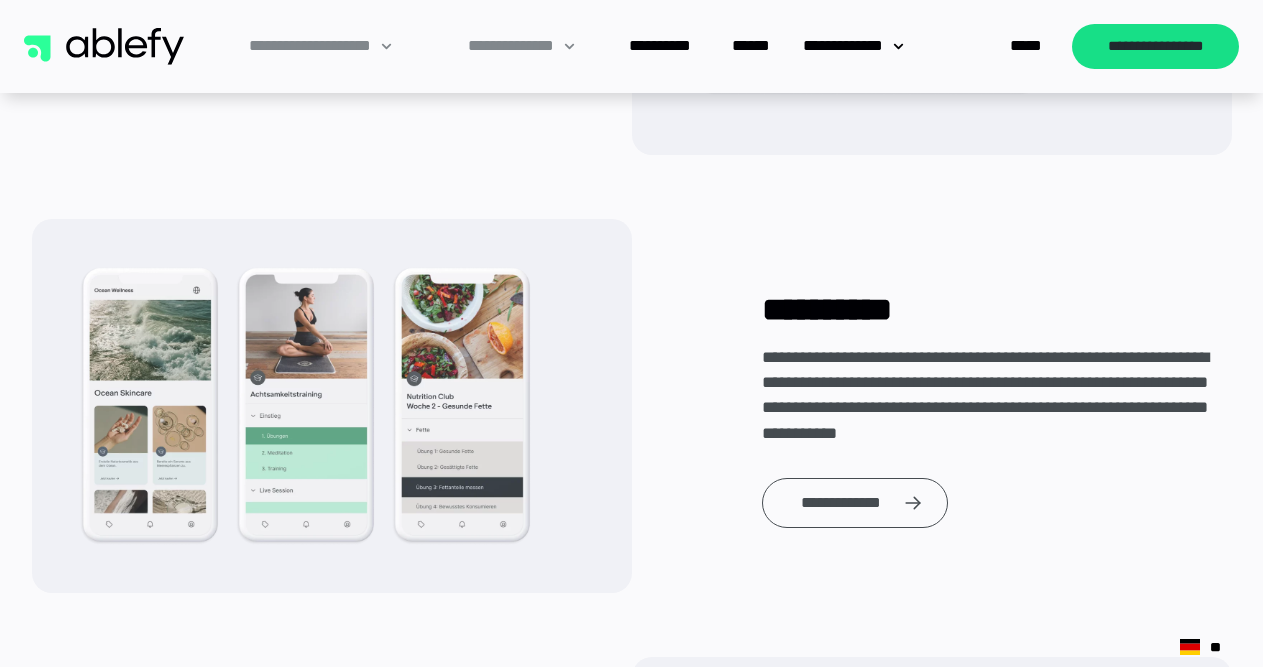 scroll, scrollTop: 4099, scrollLeft: 0, axis: vertical 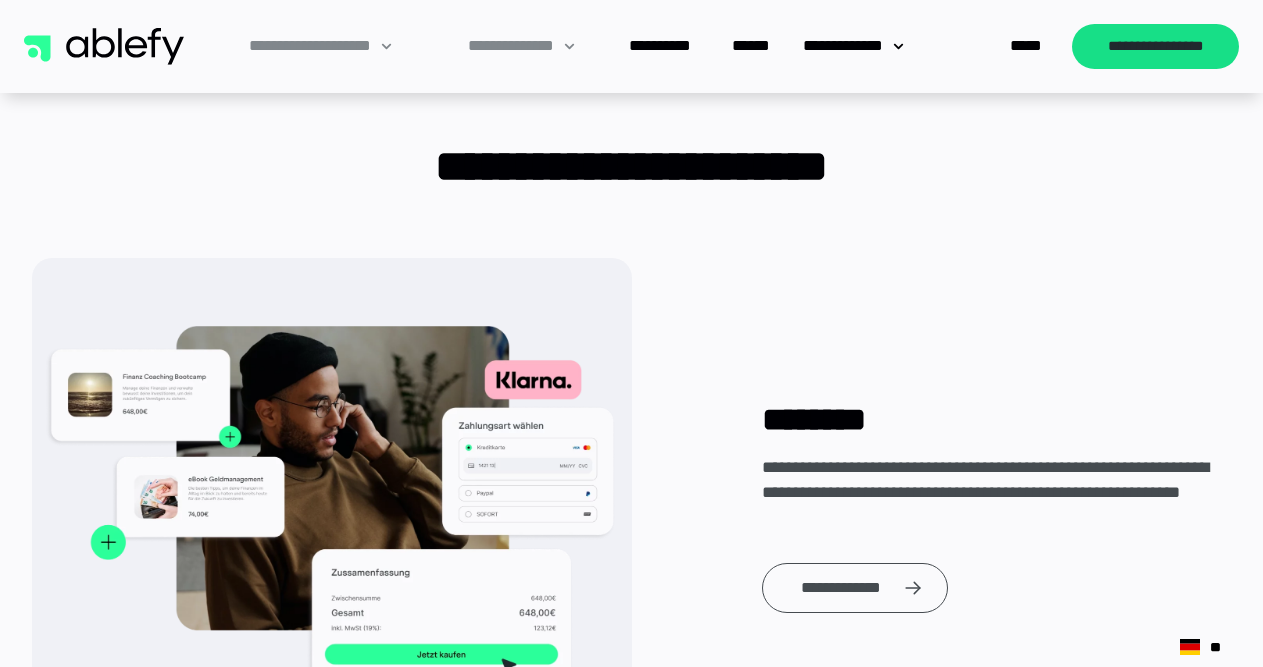 click 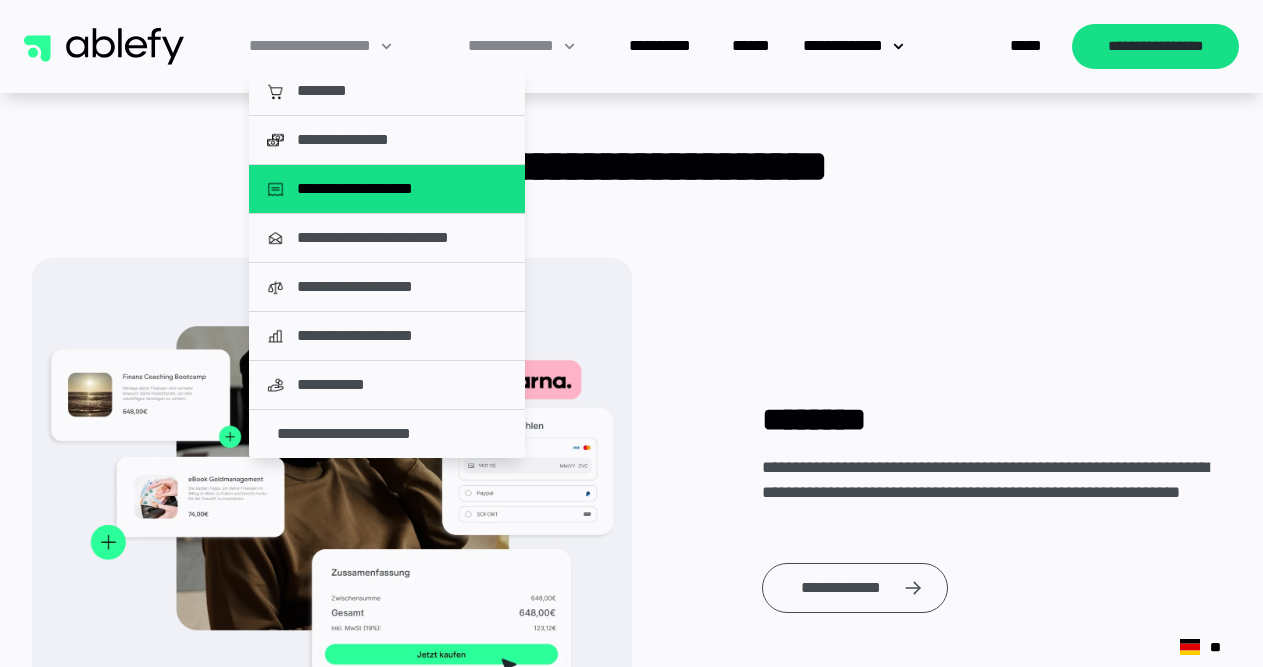 click on "**********" 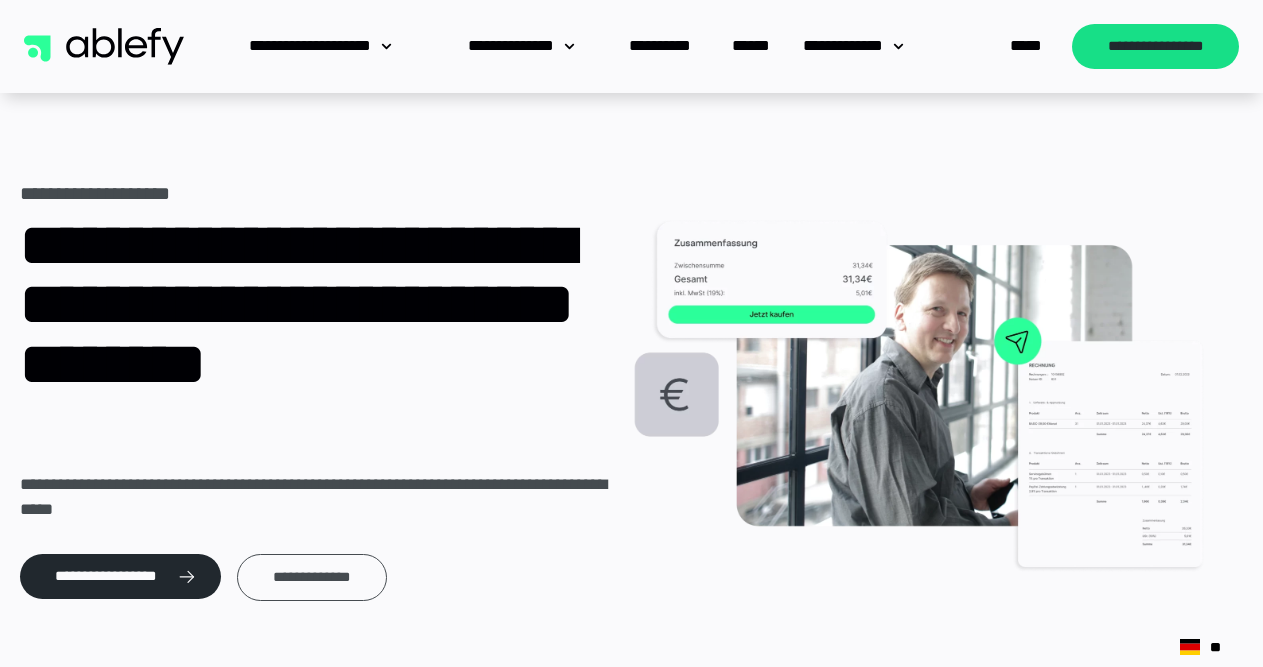 scroll, scrollTop: 0, scrollLeft: 0, axis: both 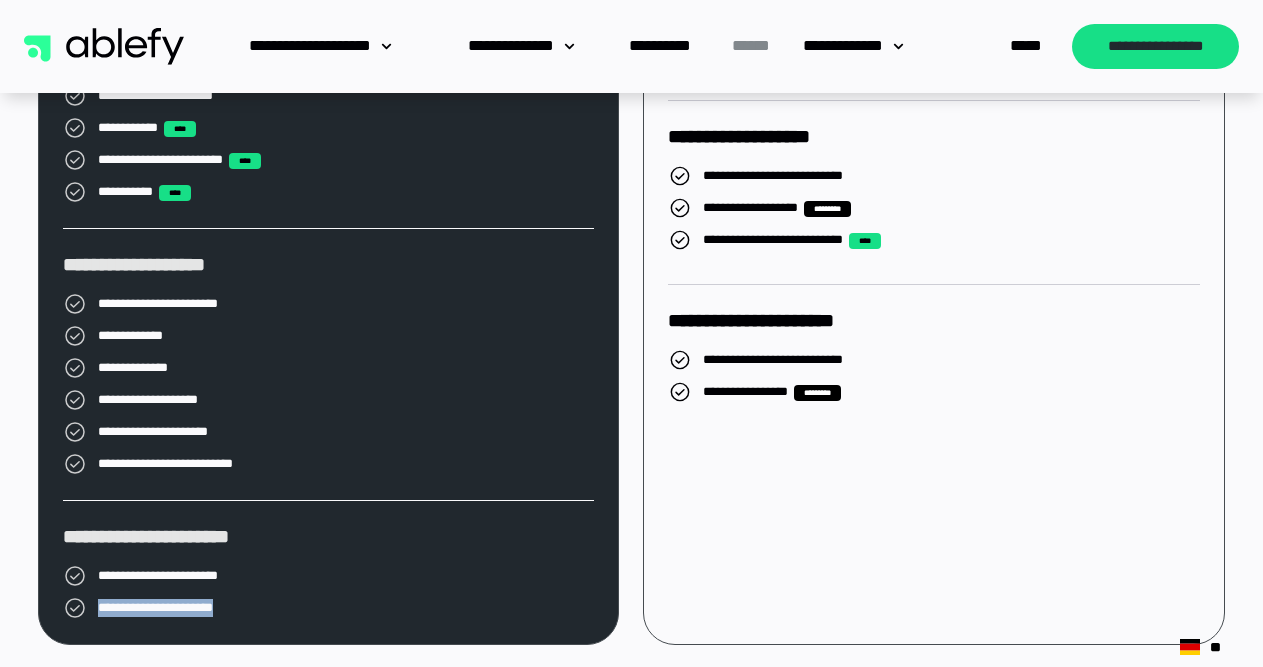 drag, startPoint x: 97, startPoint y: 610, endPoint x: 279, endPoint y: 608, distance: 182.01099 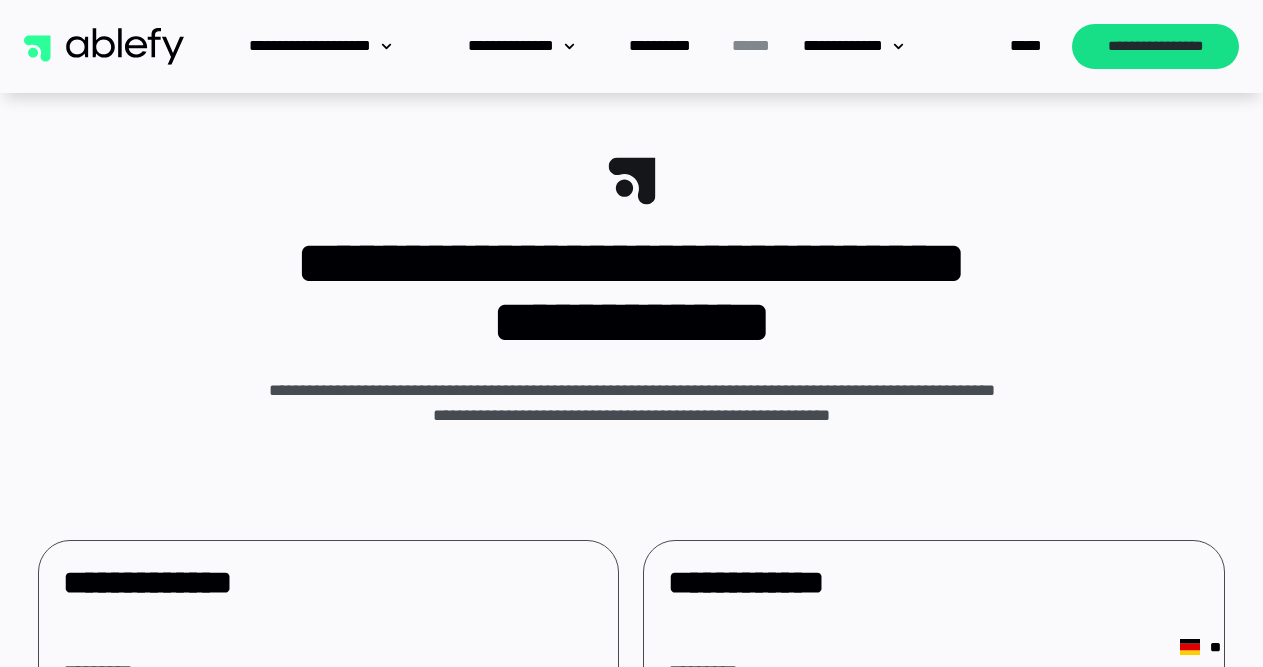 scroll, scrollTop: 1000, scrollLeft: 0, axis: vertical 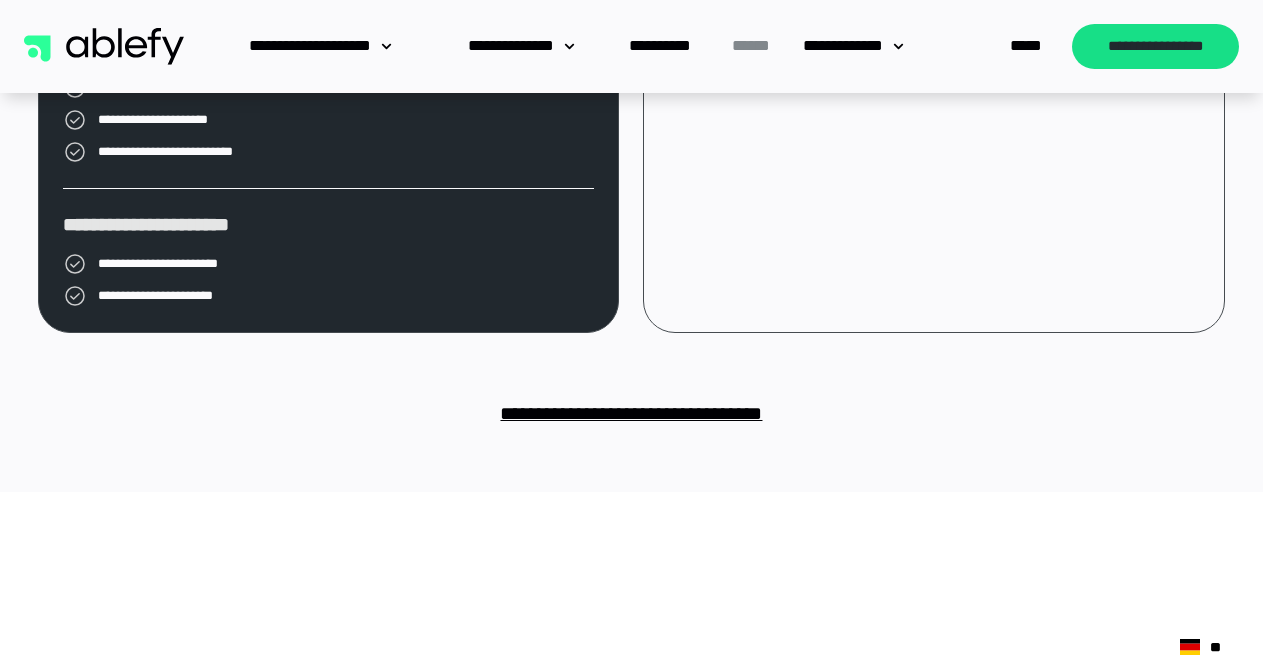 click on "**********" at bounding box center (631, 413) 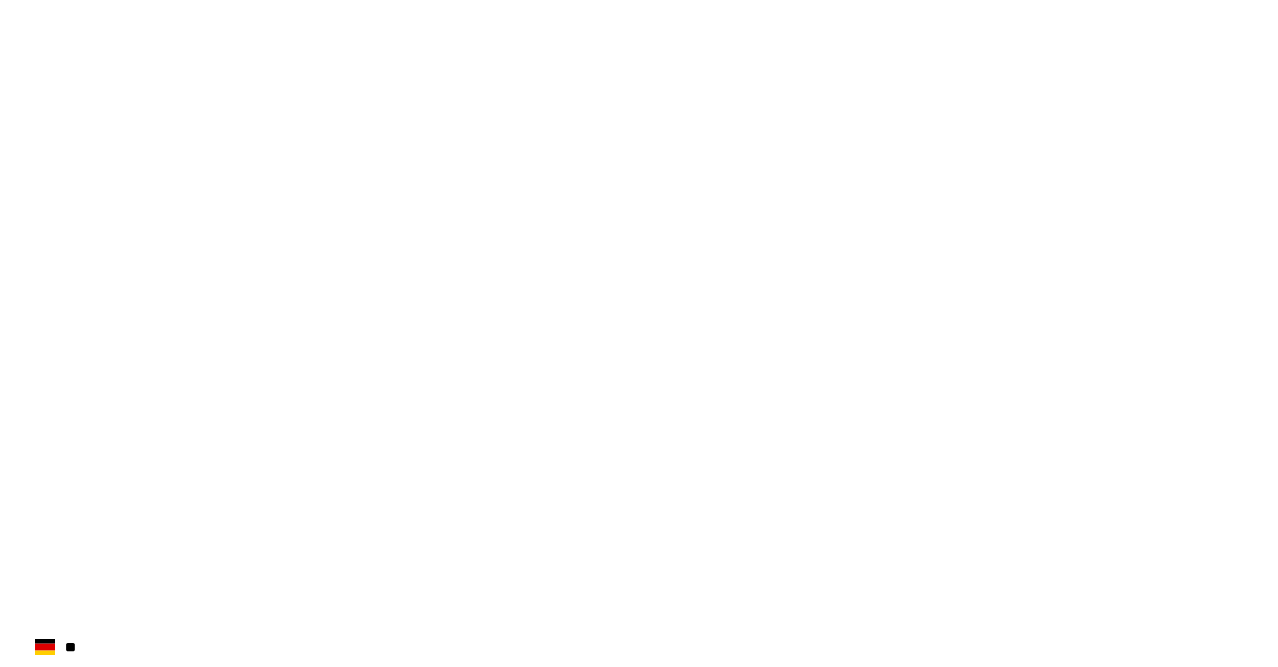 scroll, scrollTop: 0, scrollLeft: 0, axis: both 